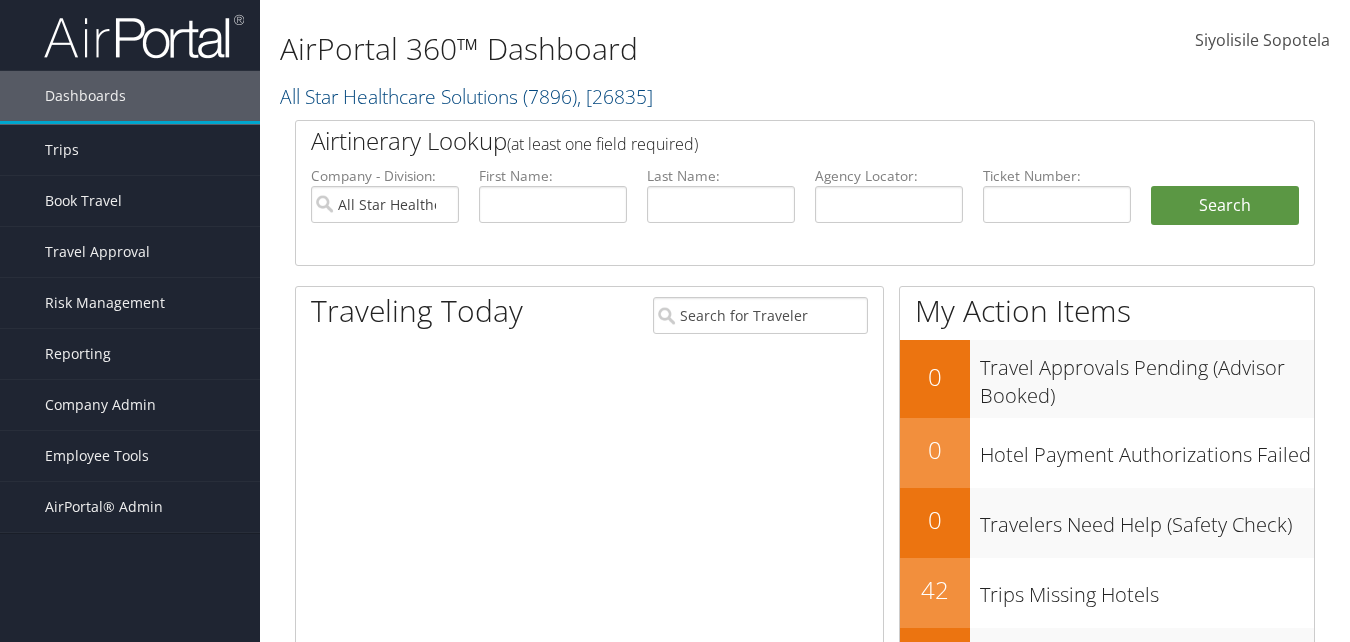 scroll, scrollTop: 0, scrollLeft: 0, axis: both 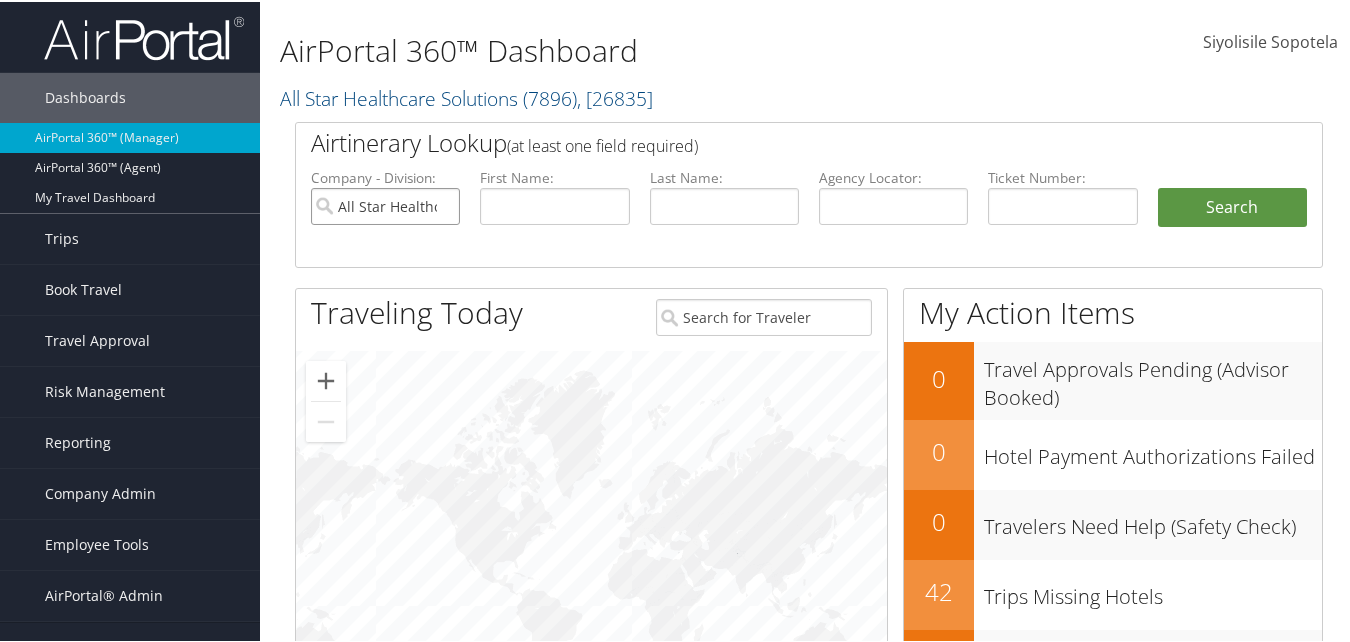 click on "All Star Healthcare Solutions" at bounding box center (385, 204) 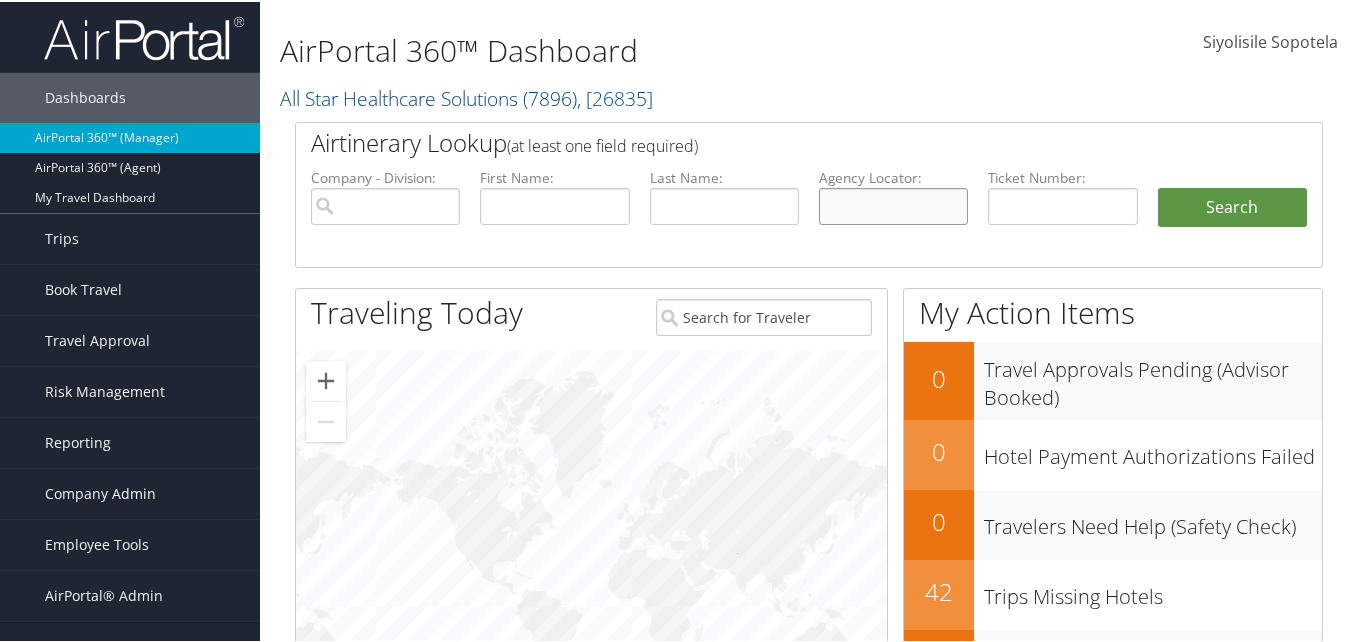 click at bounding box center [893, 204] 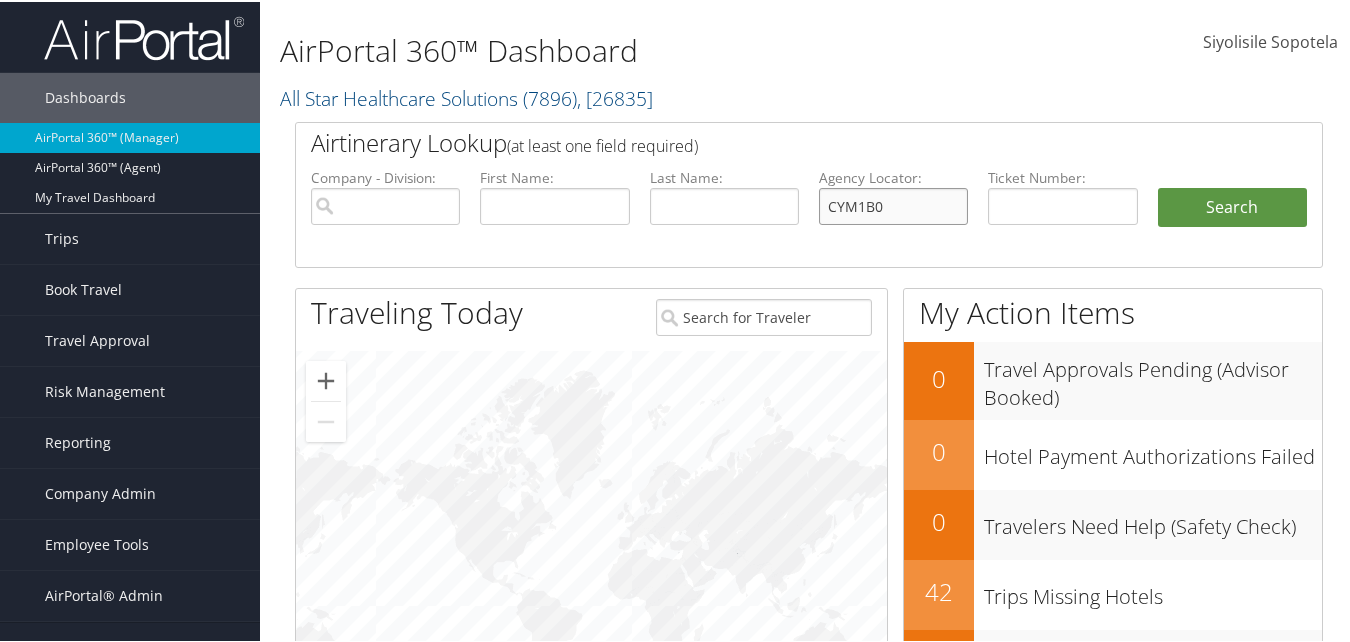 type on "[CODE]" 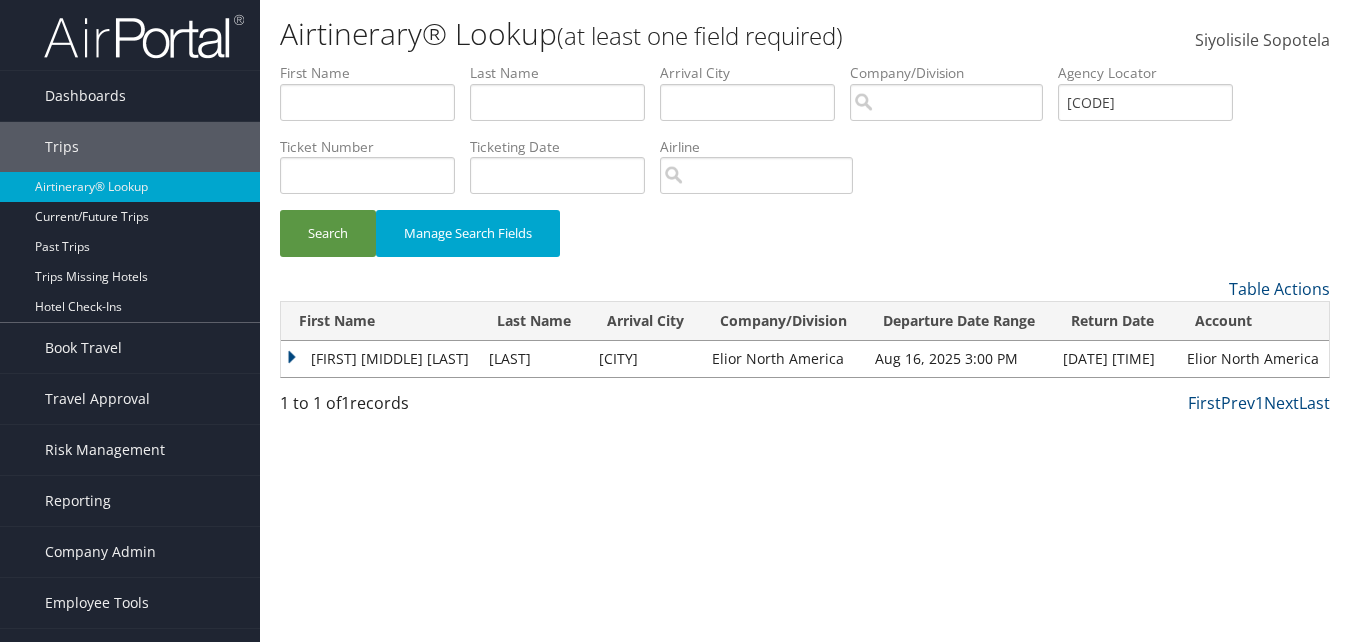 scroll, scrollTop: 0, scrollLeft: 0, axis: both 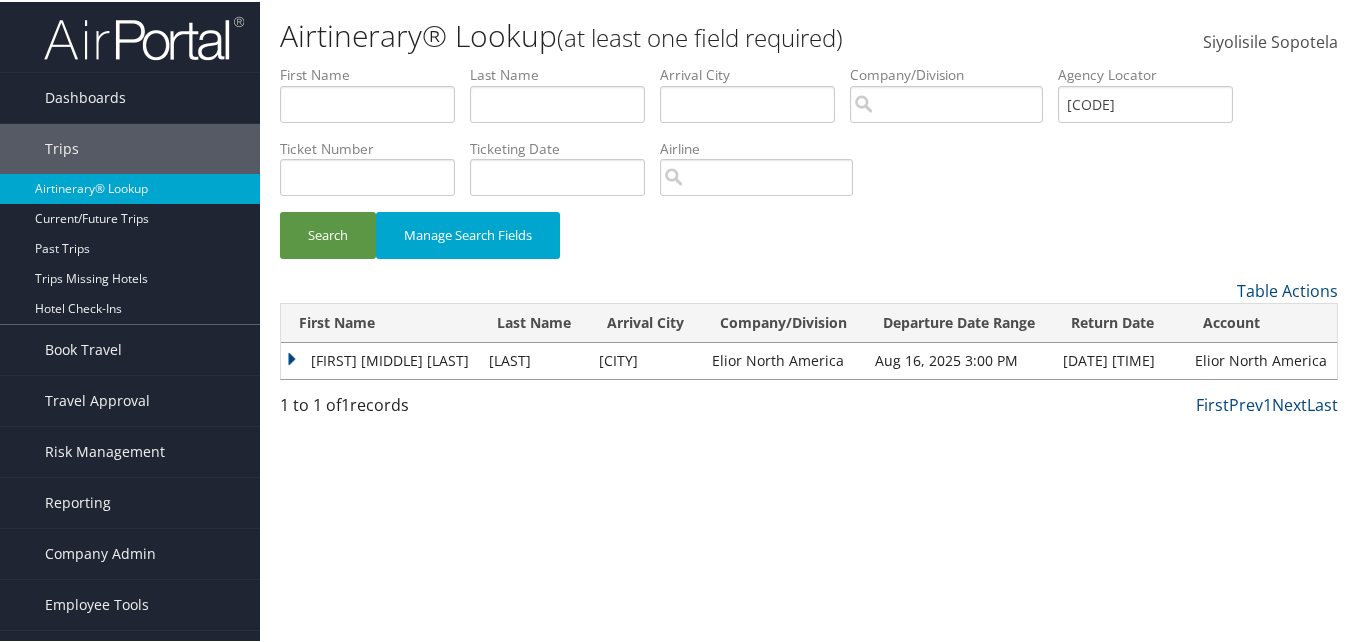 click on "[FIRST] [MIDDLE] [LAST]" at bounding box center (380, 359) 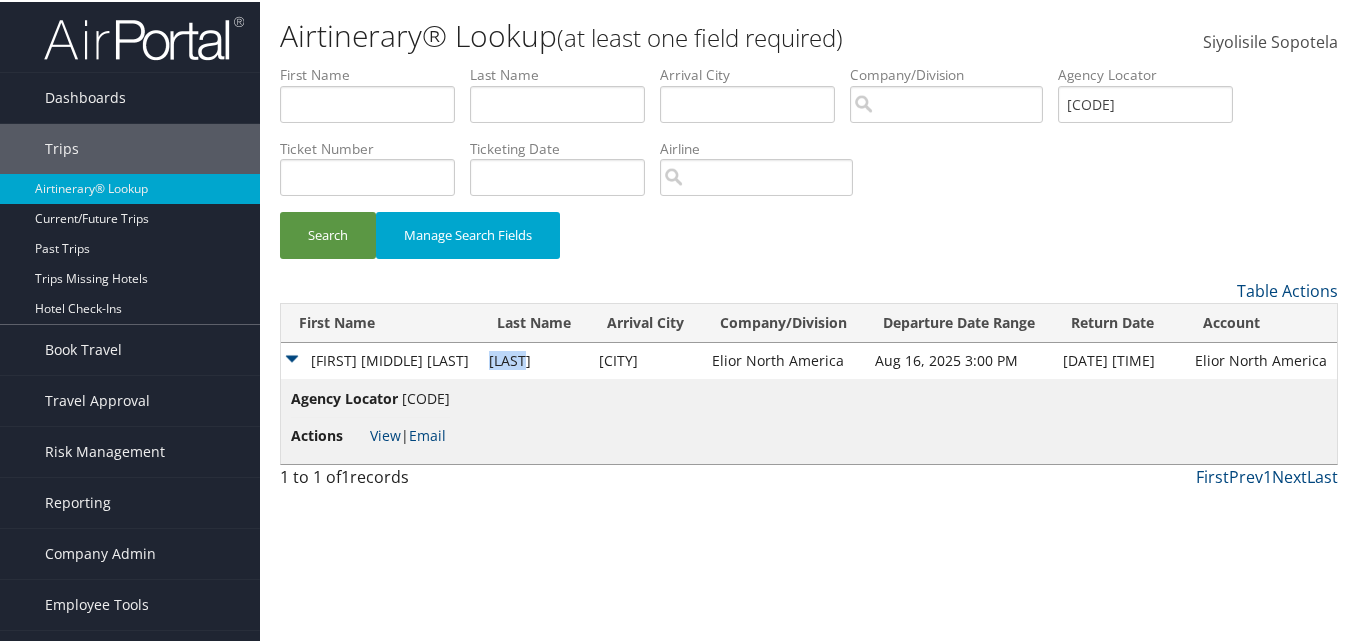 drag, startPoint x: 474, startPoint y: 359, endPoint x: 422, endPoint y: 361, distance: 52.03845 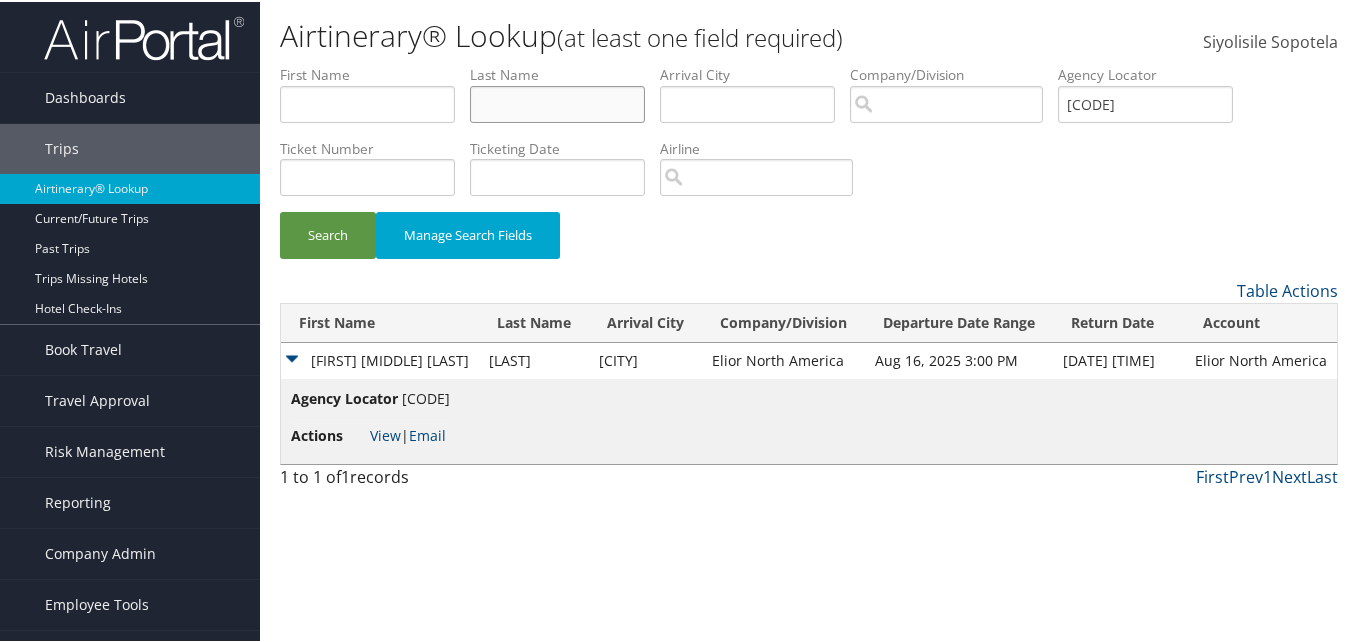 click at bounding box center (557, 102) 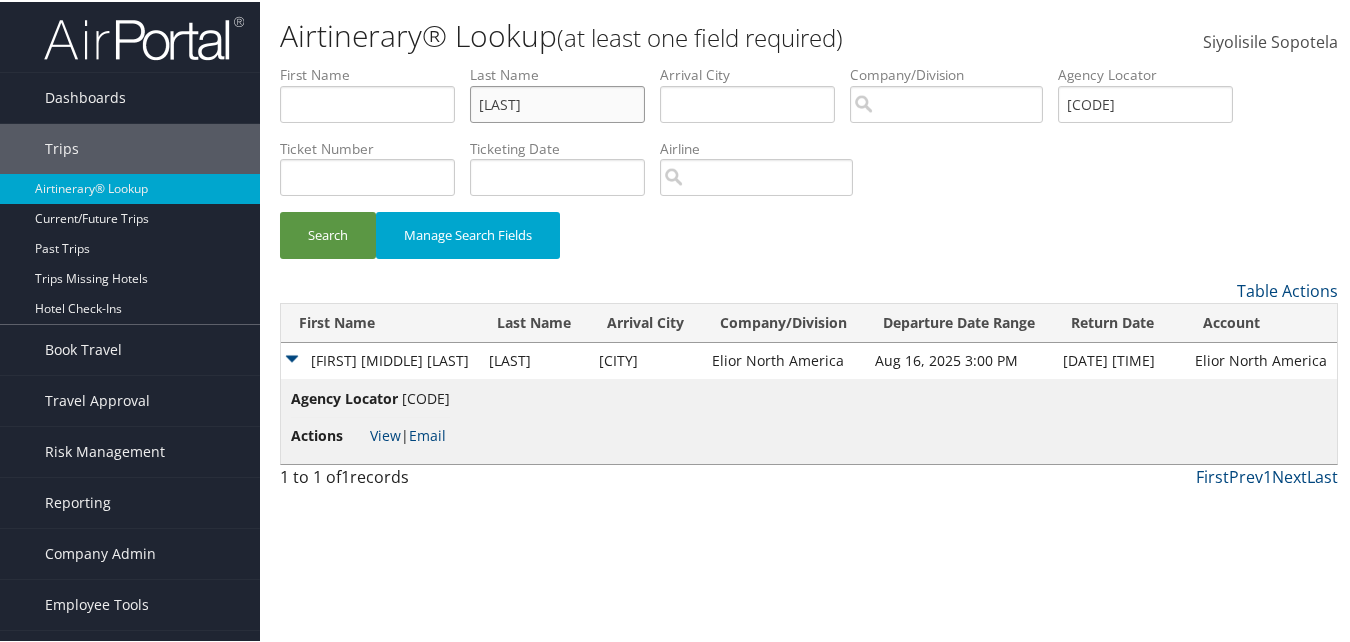 type on "[LAST]" 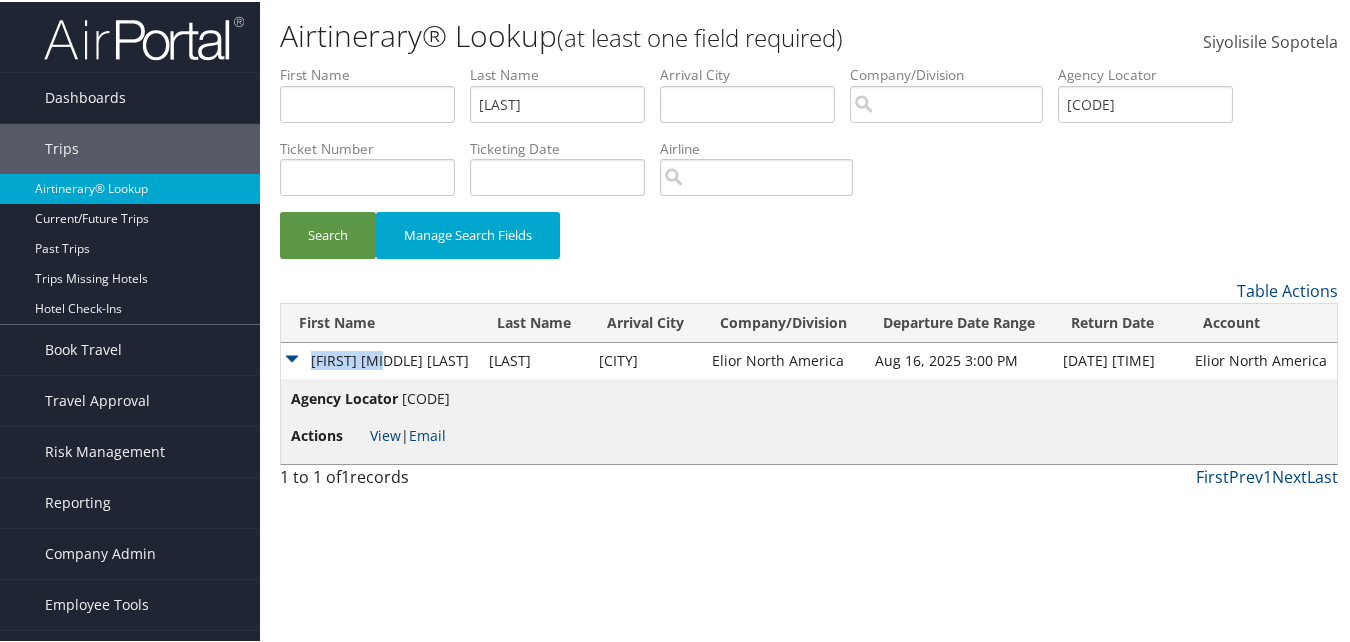 drag, startPoint x: 399, startPoint y: 360, endPoint x: 315, endPoint y: 361, distance: 84.00595 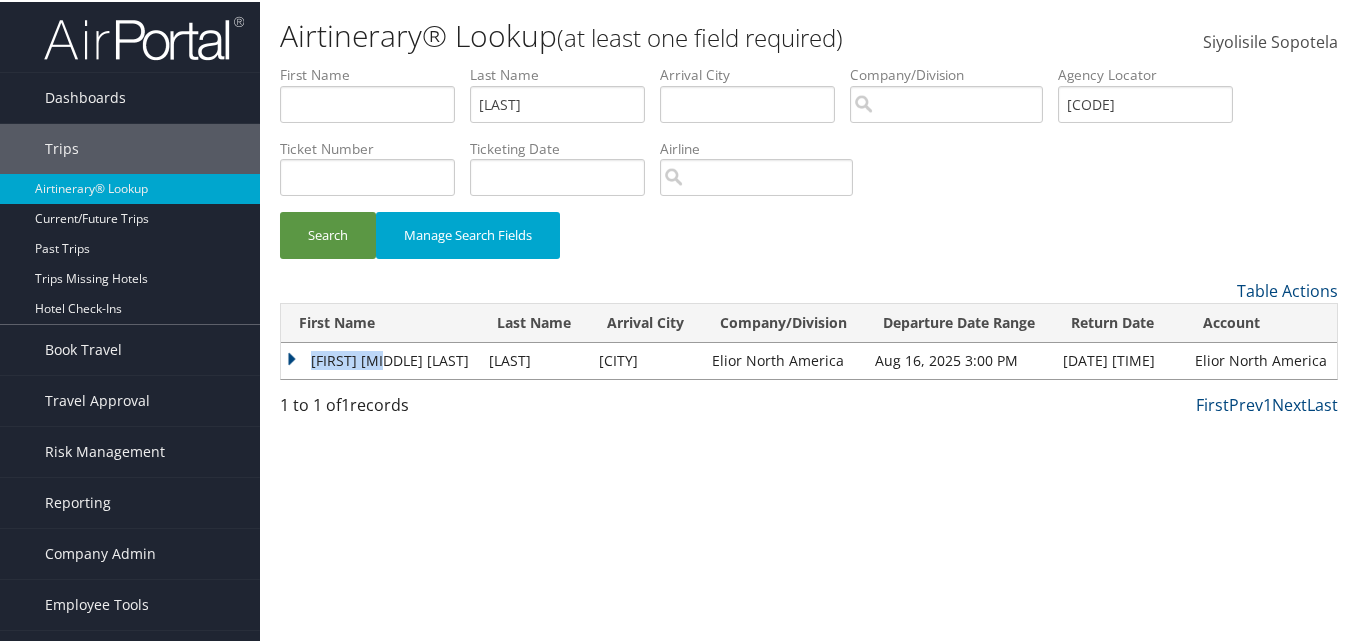 copy on "[FIRST] [MIDDLE] [LAST]" 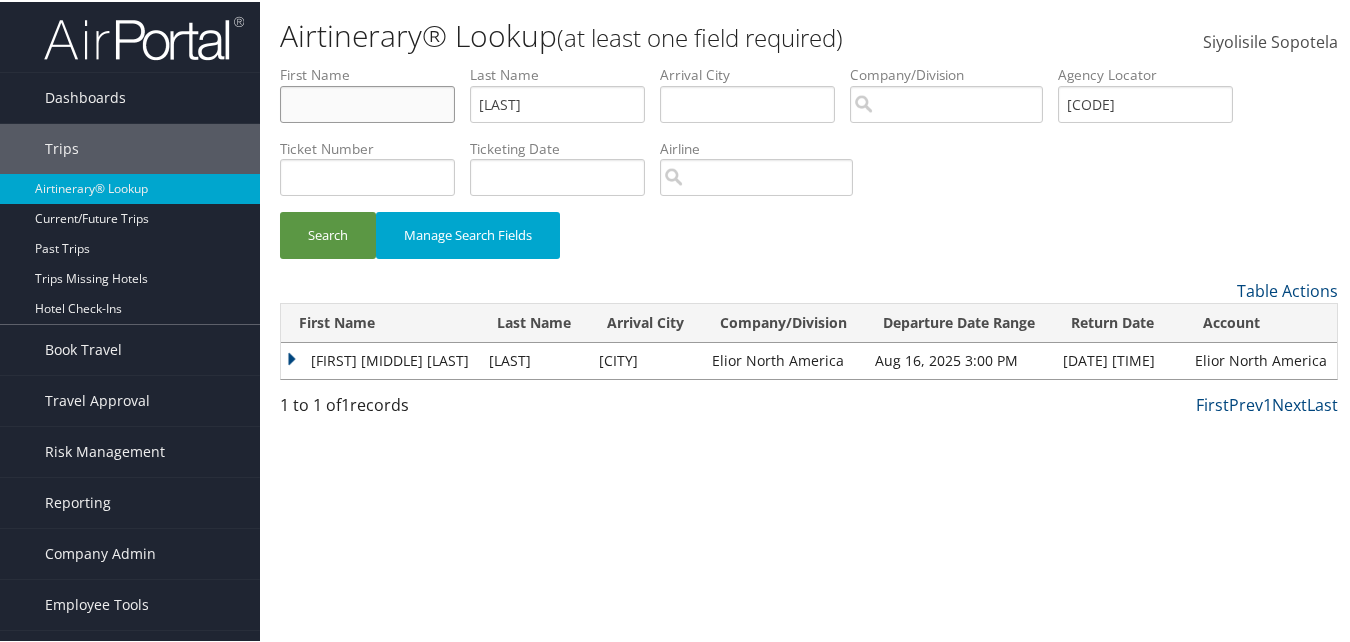 click at bounding box center [367, 102] 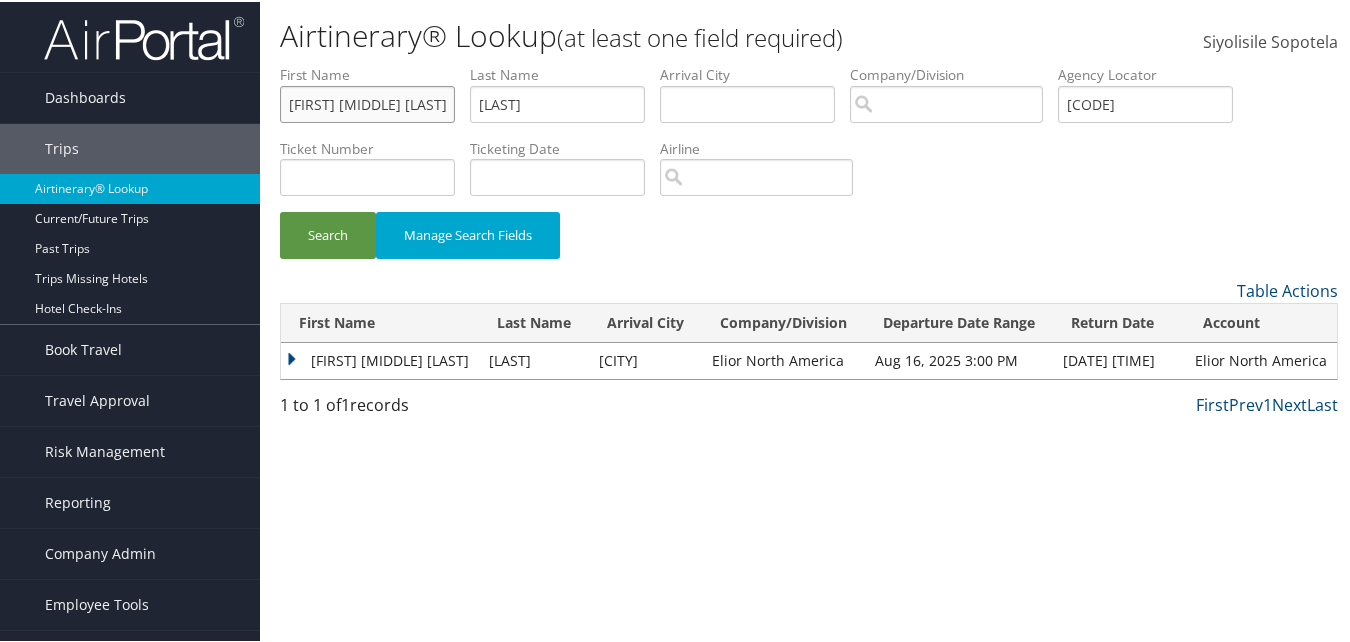click on "Search" at bounding box center [328, 233] 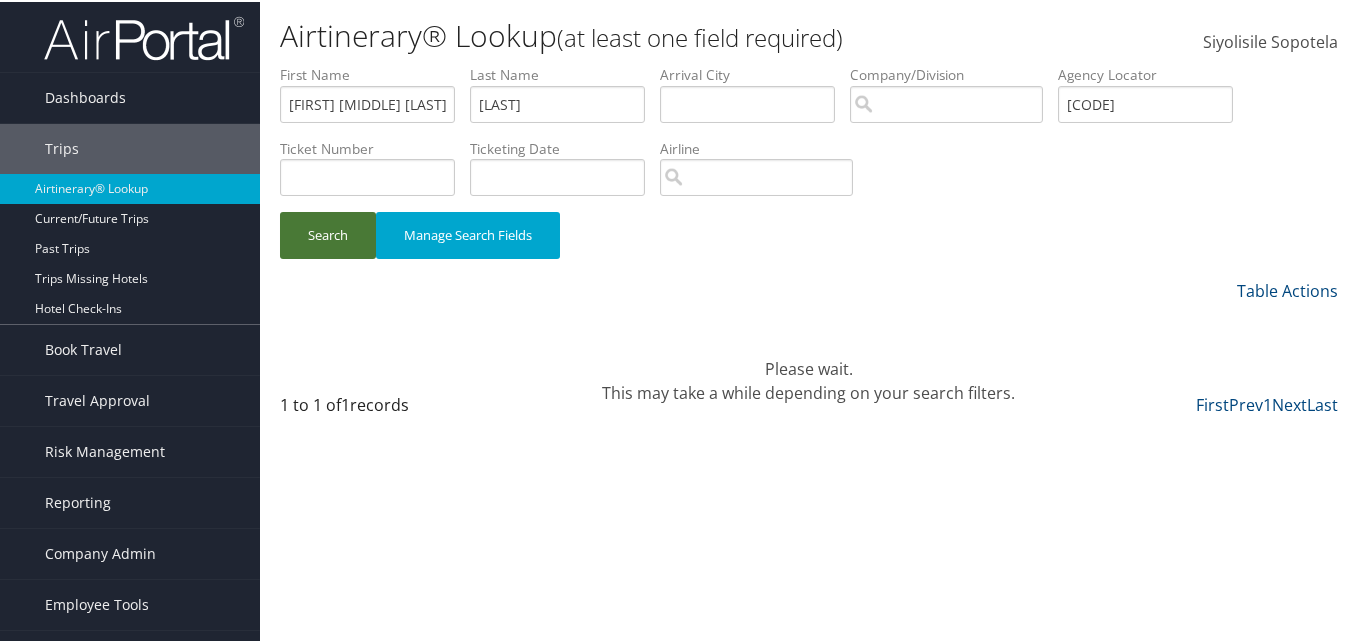 click on "Search" at bounding box center (328, 233) 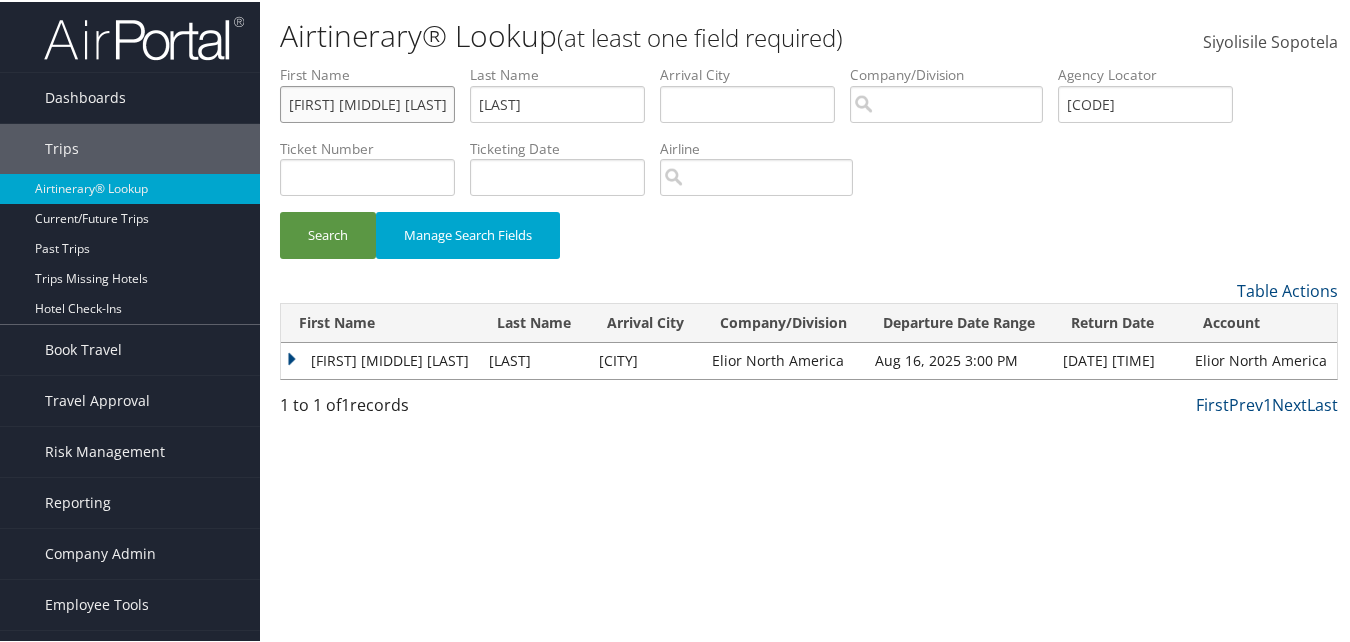 click on "[FIRST] [MIDDLE] [LAST]" at bounding box center (367, 102) 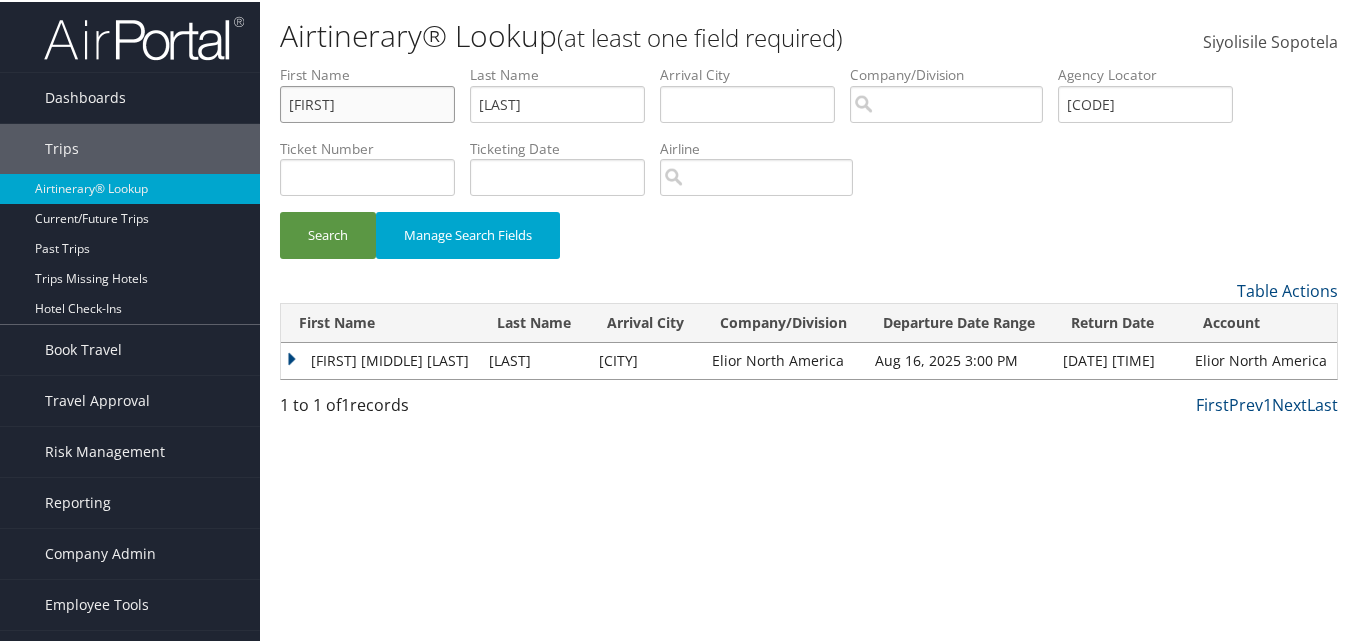 type on "[FIRST]" 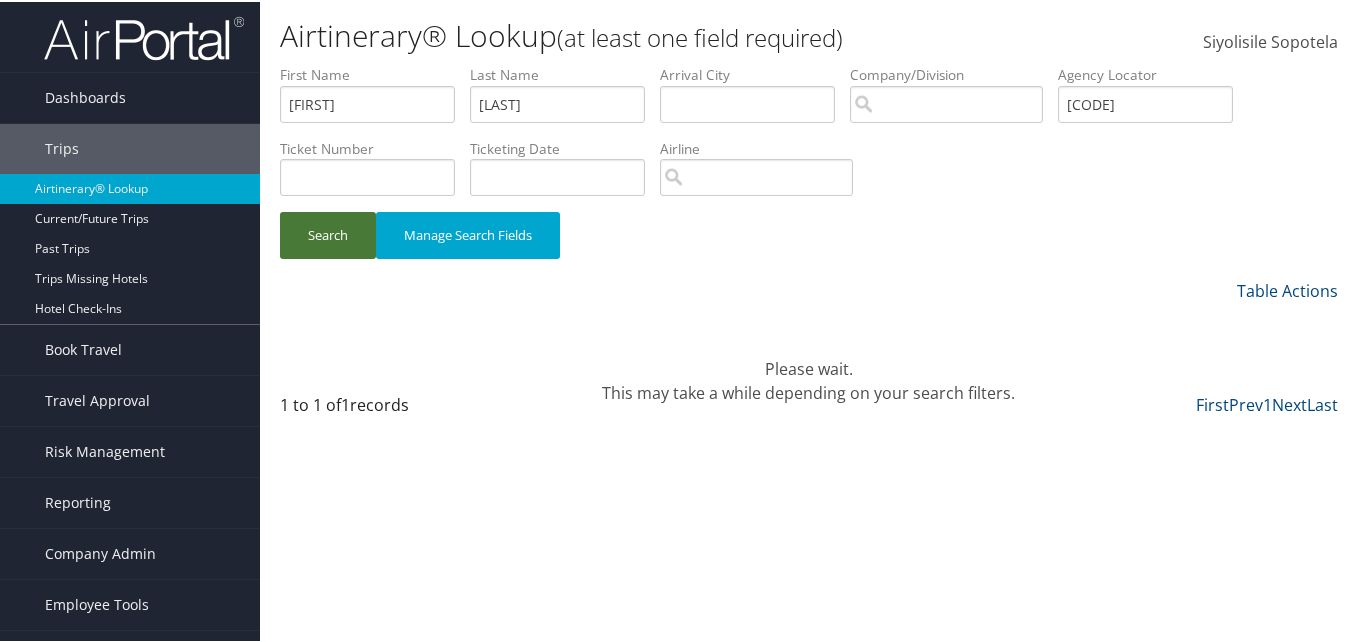 click on "Search" at bounding box center (328, 233) 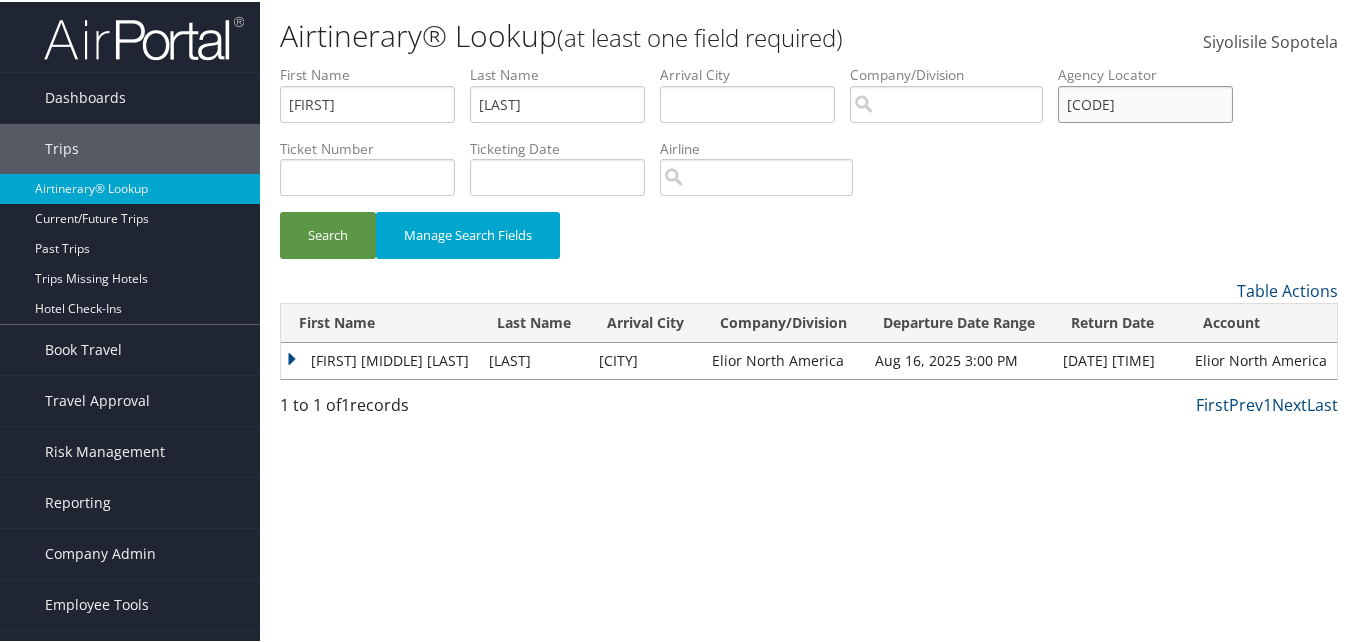 drag, startPoint x: 1192, startPoint y: 84, endPoint x: 1027, endPoint y: 101, distance: 165.87344 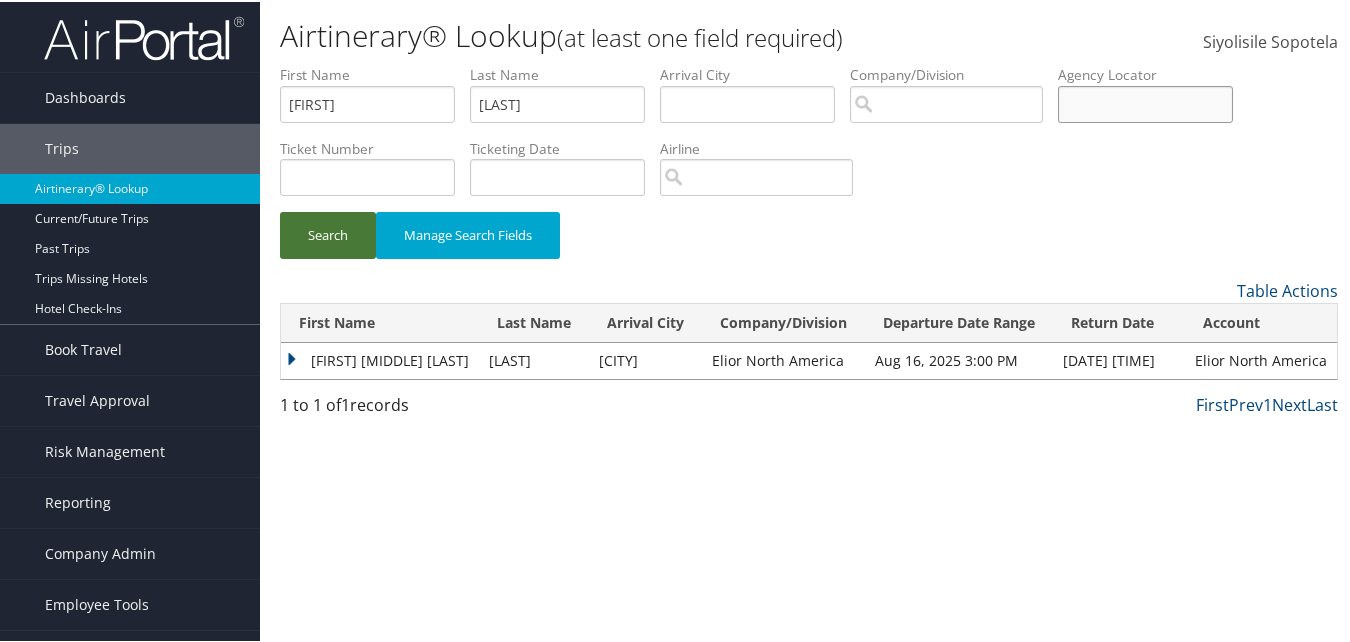 type 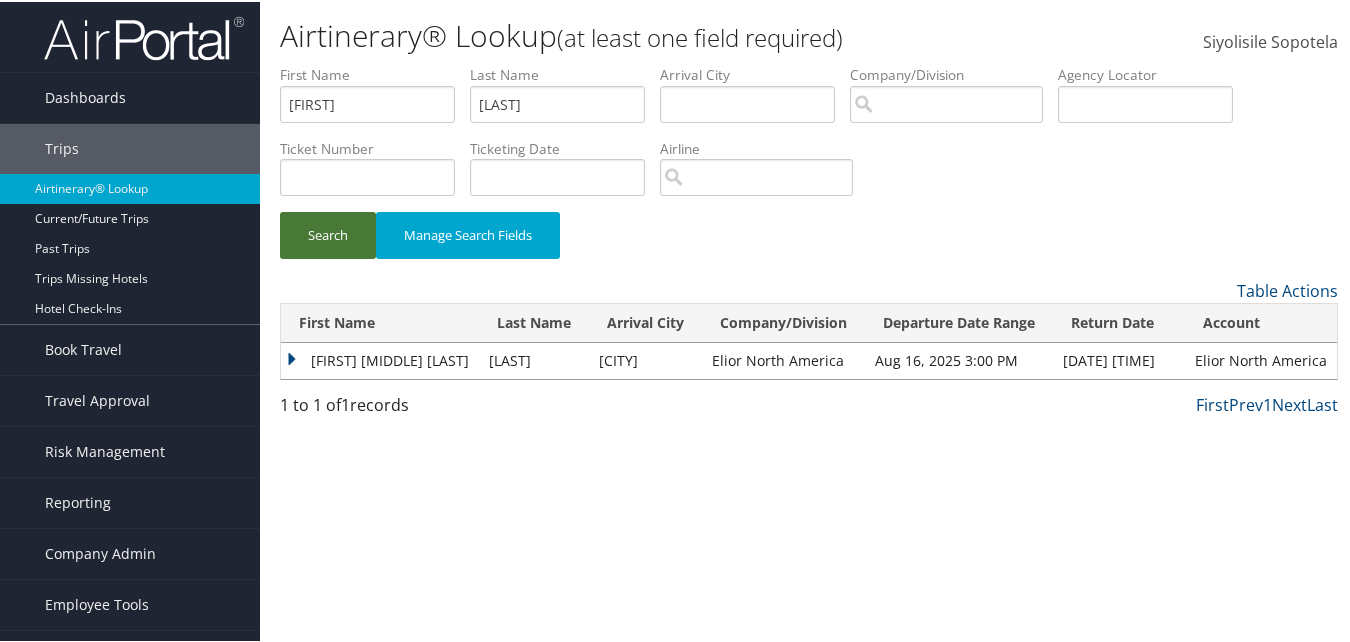 click on "Search" at bounding box center [328, 233] 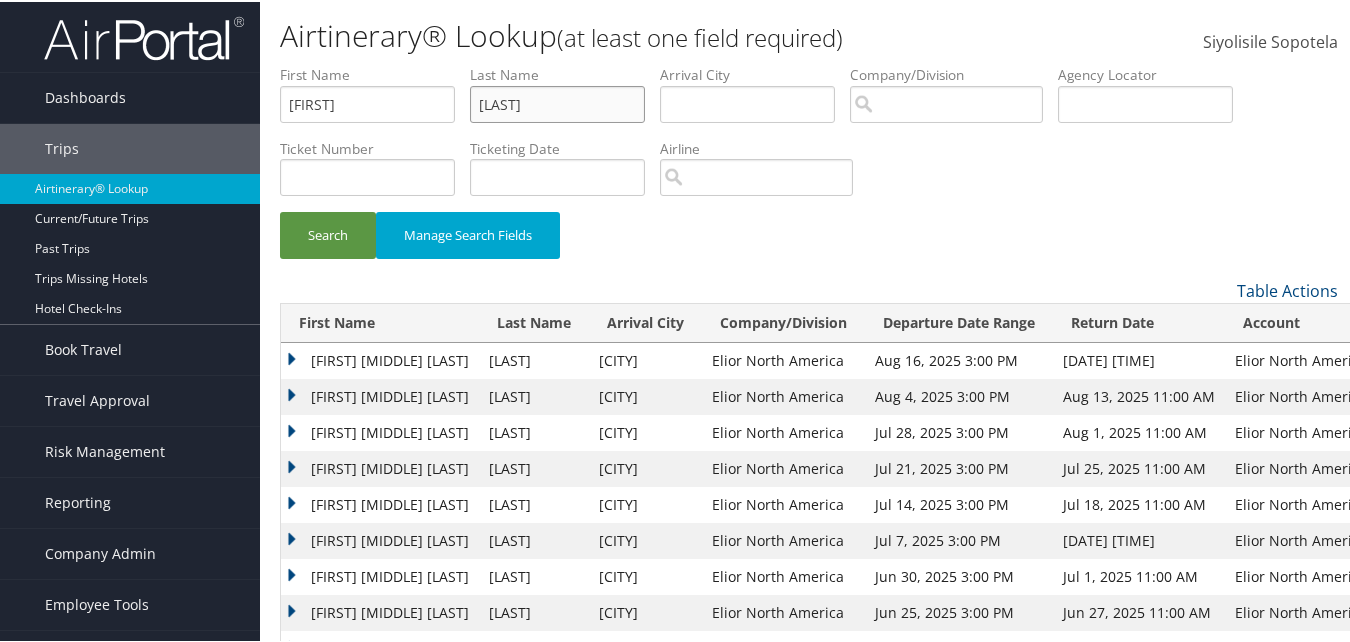 drag, startPoint x: 552, startPoint y: 105, endPoint x: 463, endPoint y: 100, distance: 89.140335 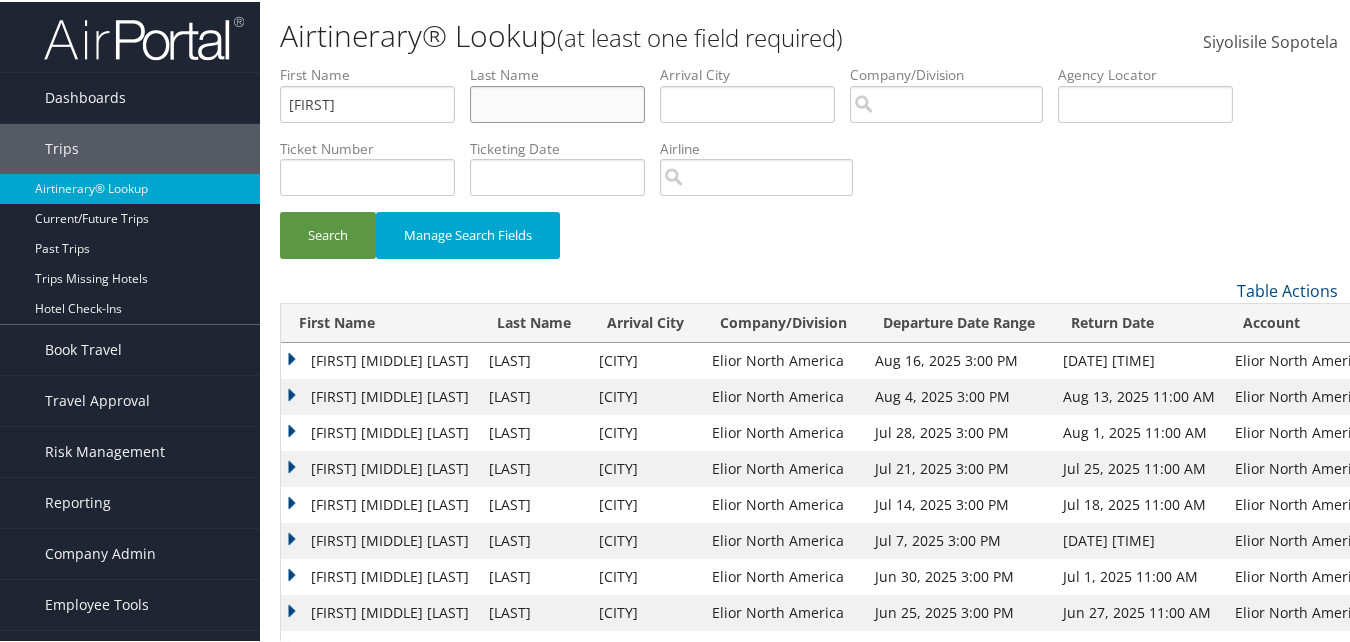 type 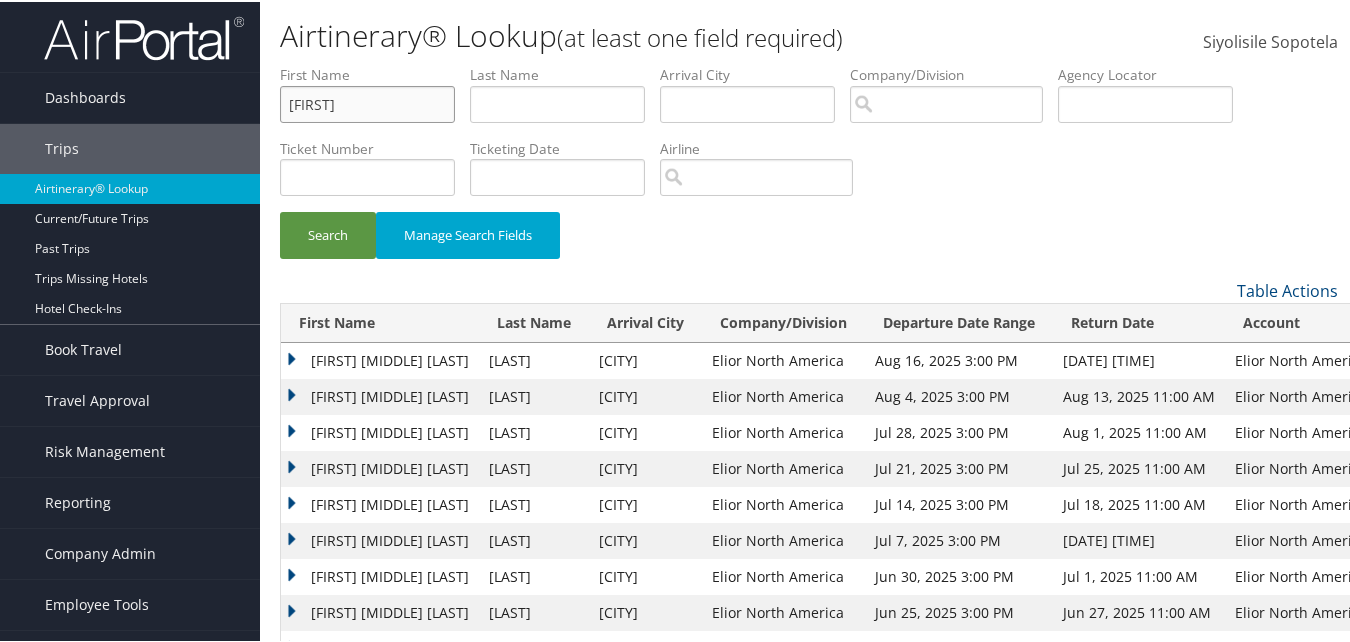 drag, startPoint x: 360, startPoint y: 98, endPoint x: 291, endPoint y: 93, distance: 69.18092 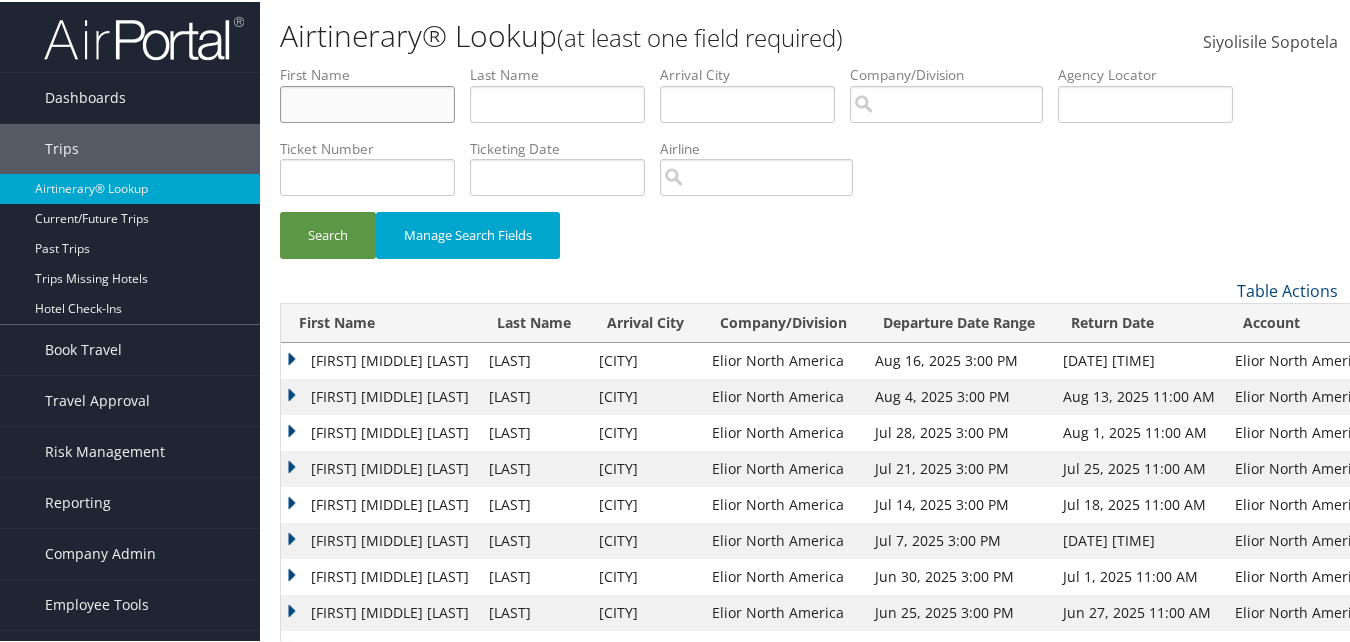 type 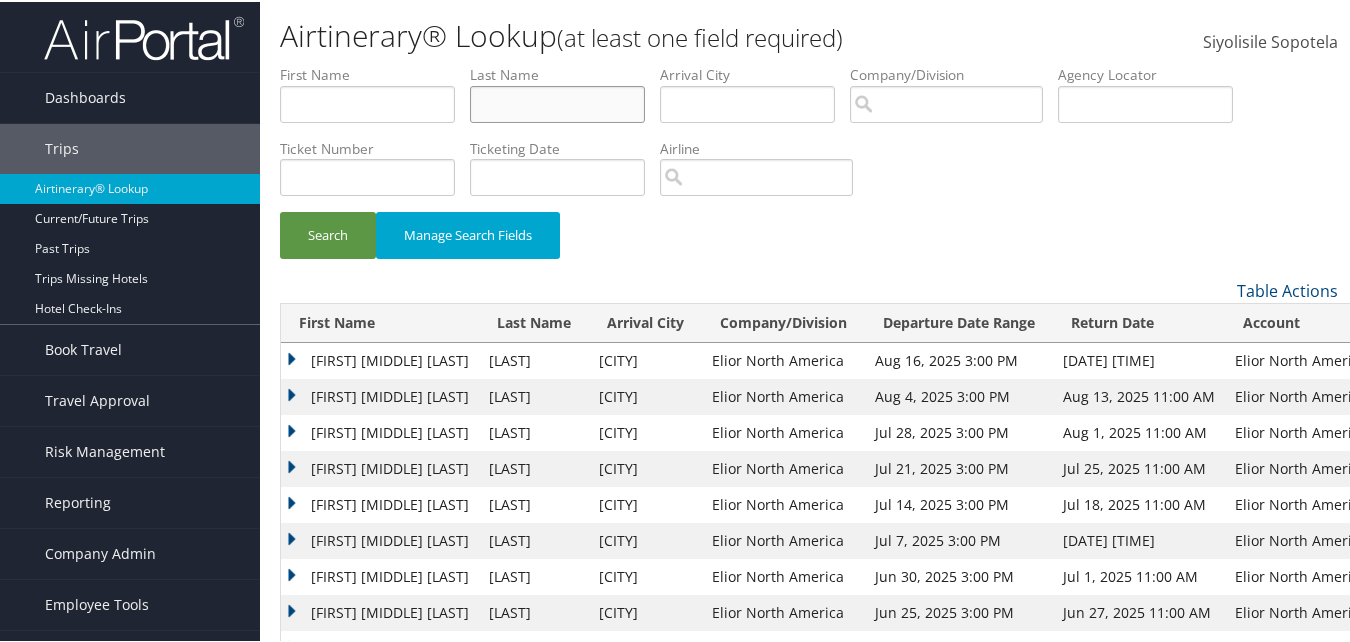 click at bounding box center [557, 102] 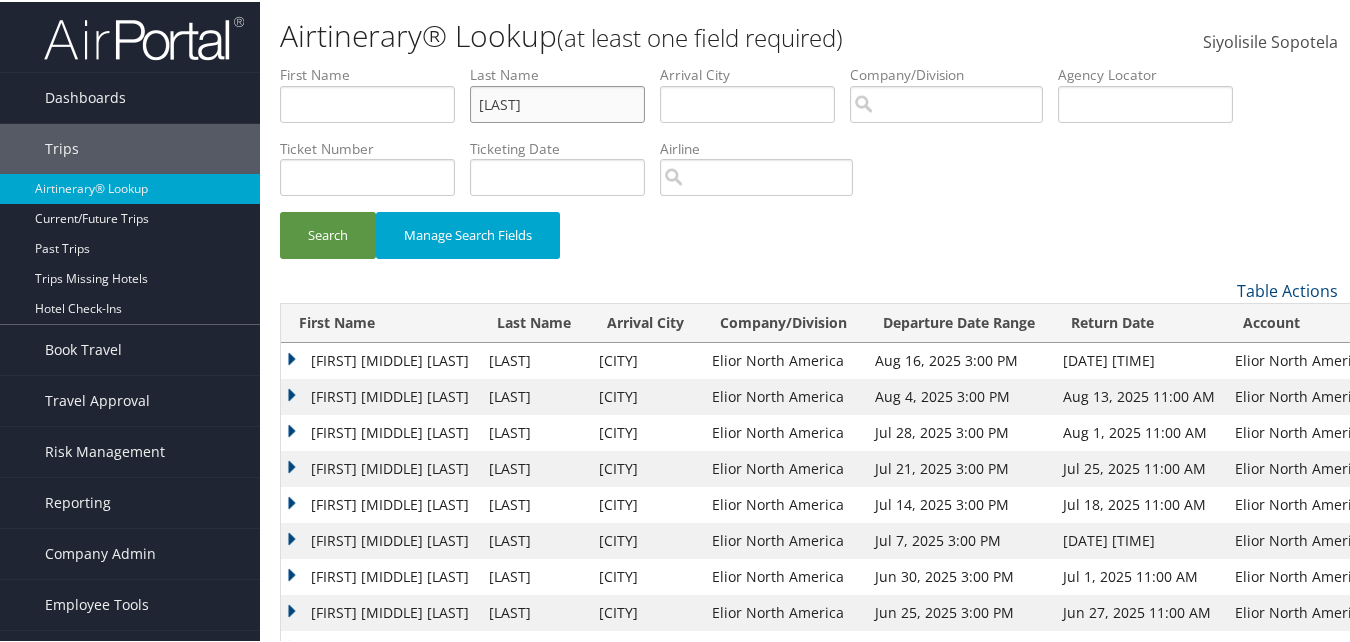 type on "[LAST]" 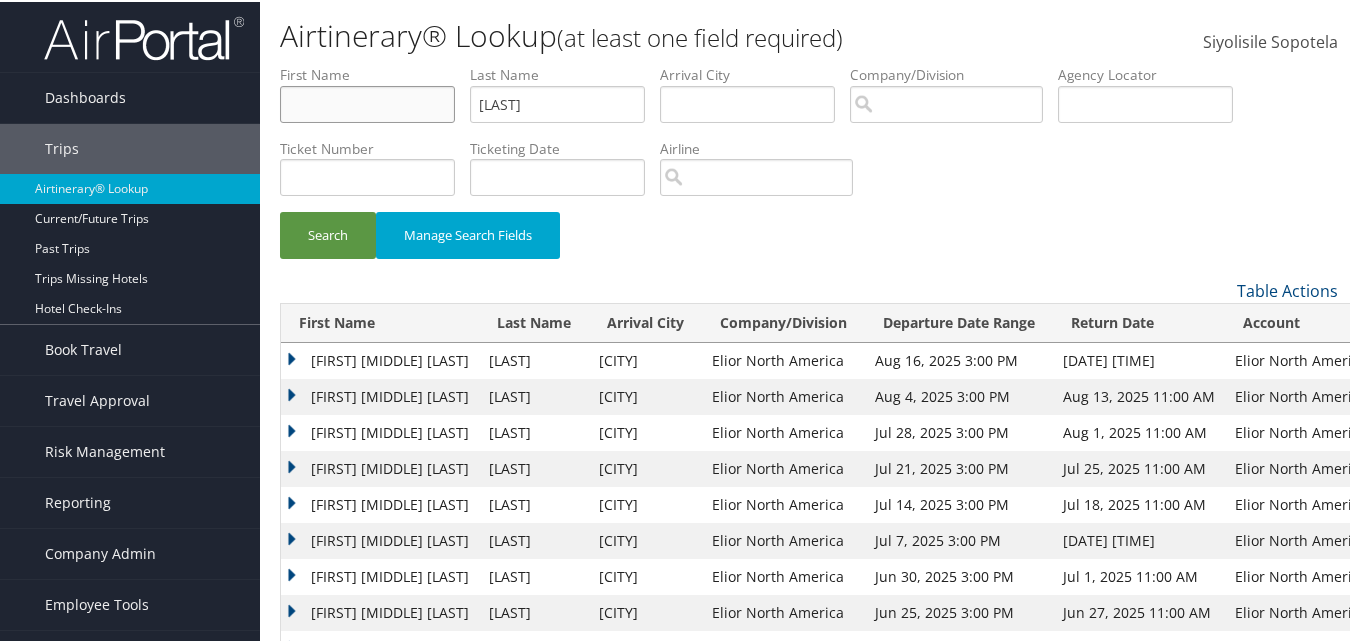 click at bounding box center [367, 102] 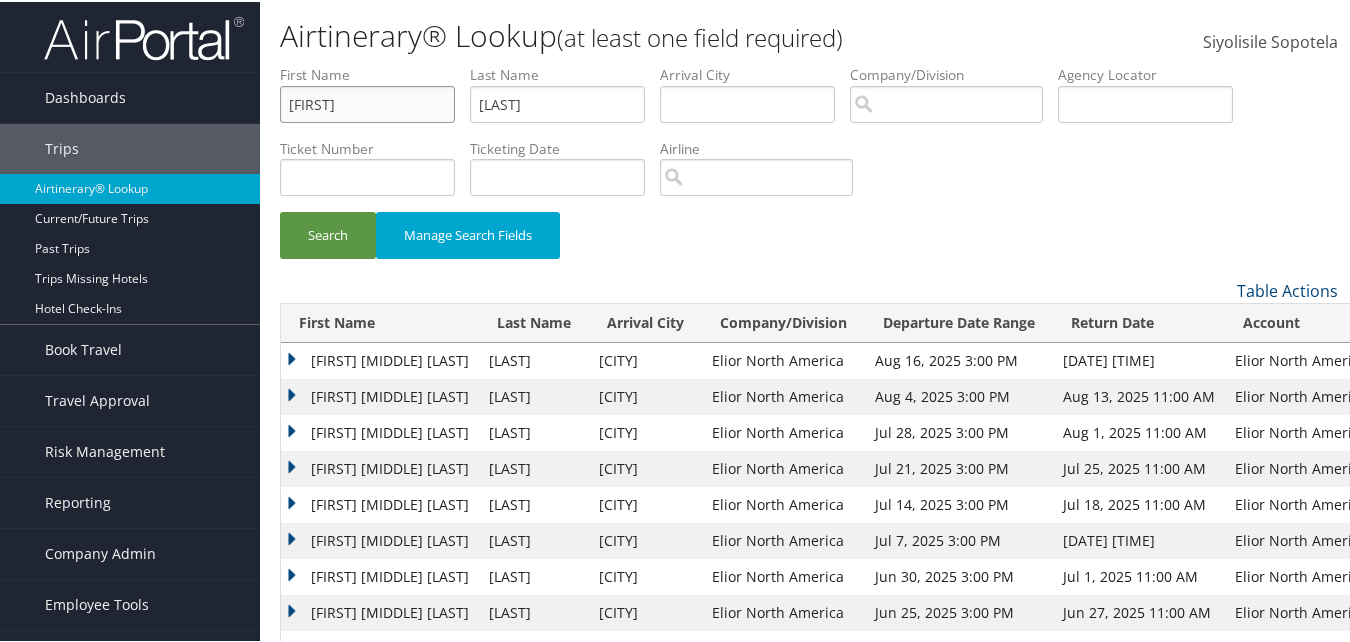 type on "[FIRST]" 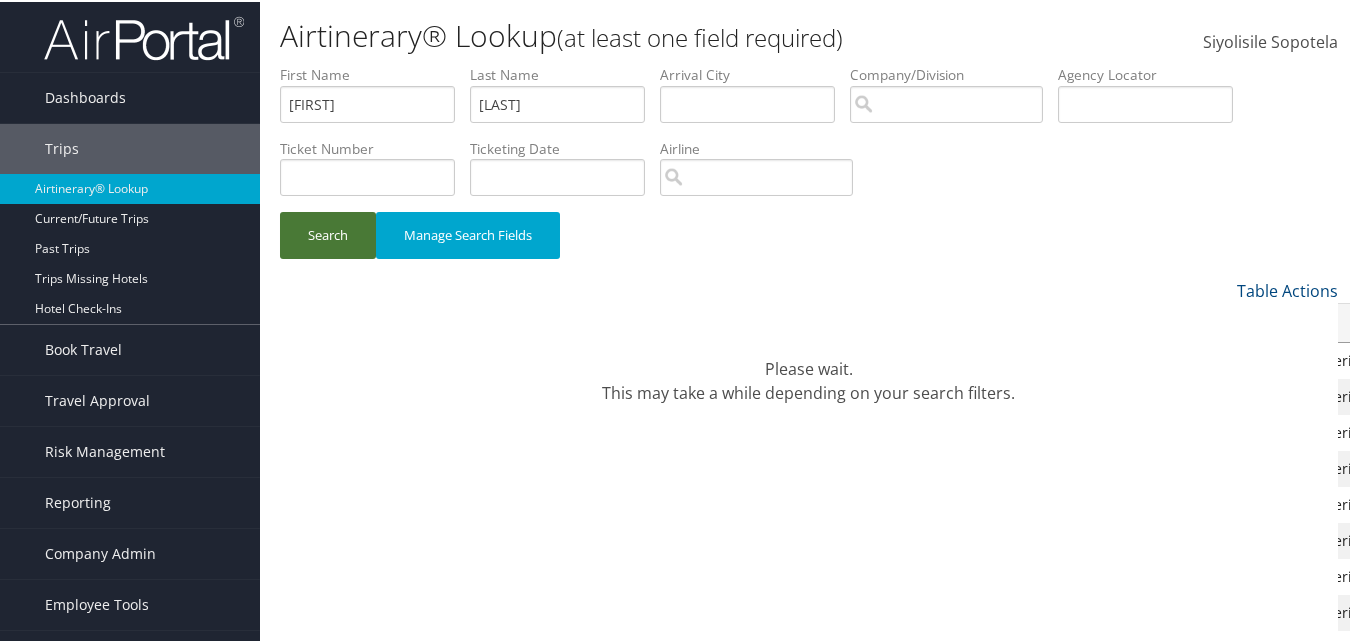 click on "Search" at bounding box center (328, 233) 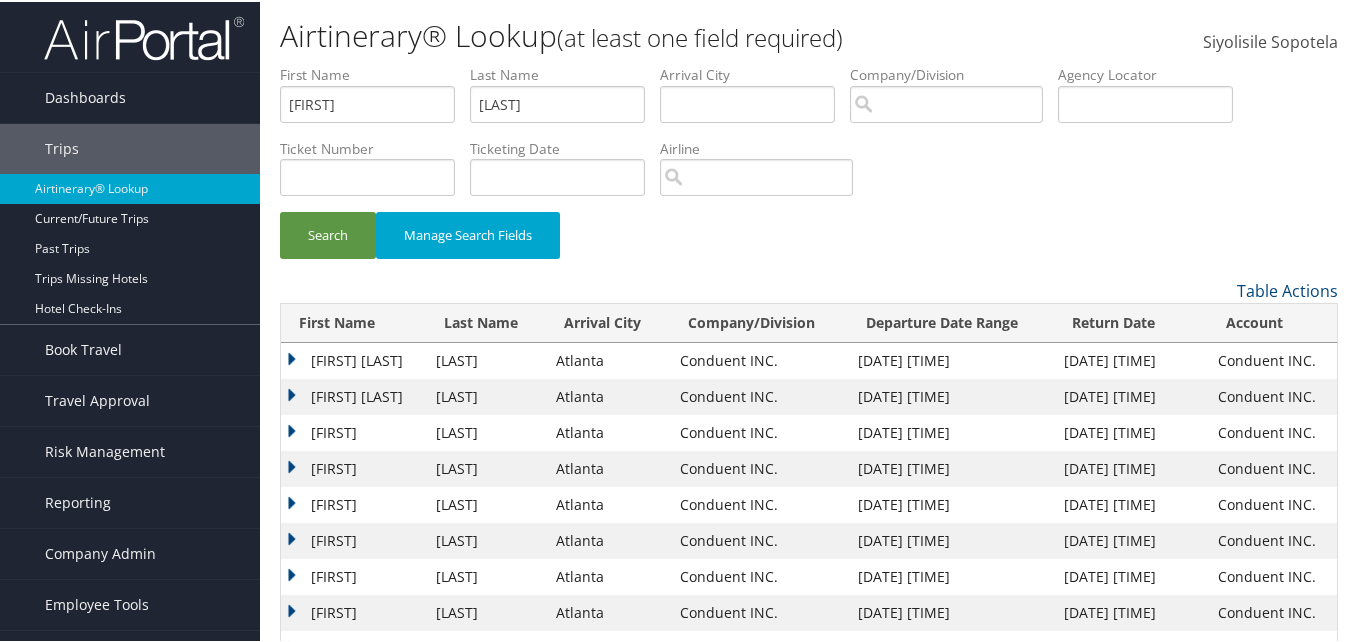 click on "[FIRST] [LAST]" at bounding box center [353, 395] 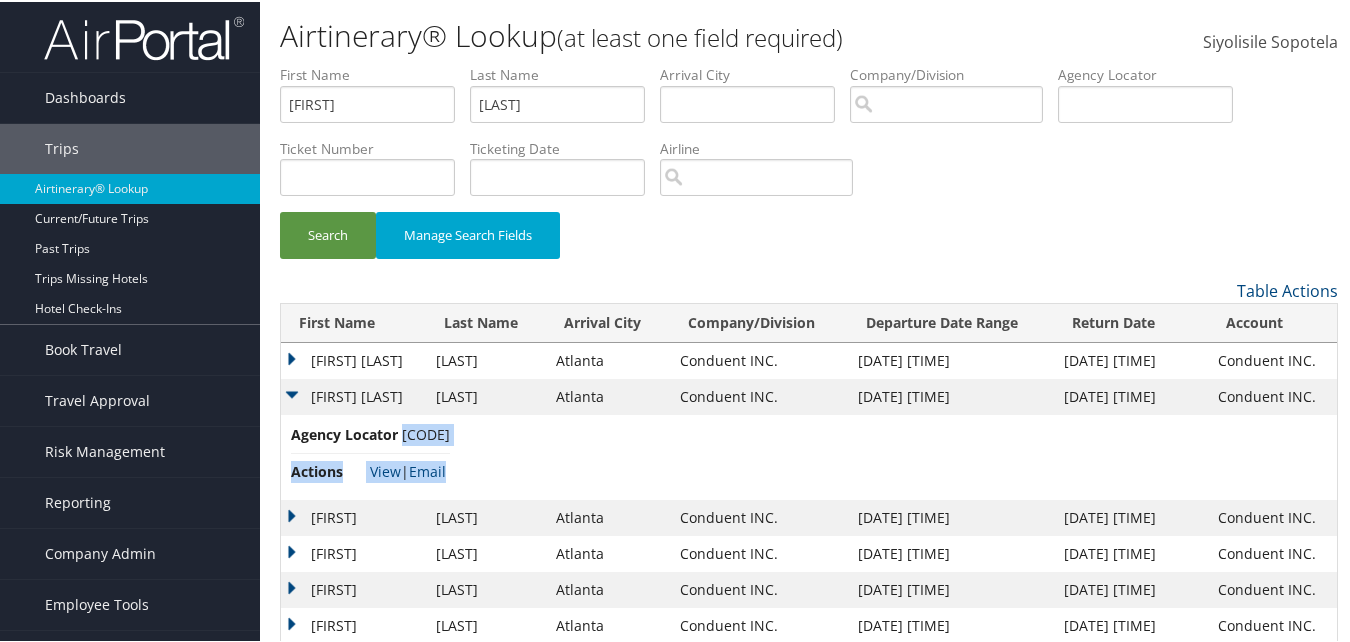 drag, startPoint x: 457, startPoint y: 431, endPoint x: 403, endPoint y: 431, distance: 54 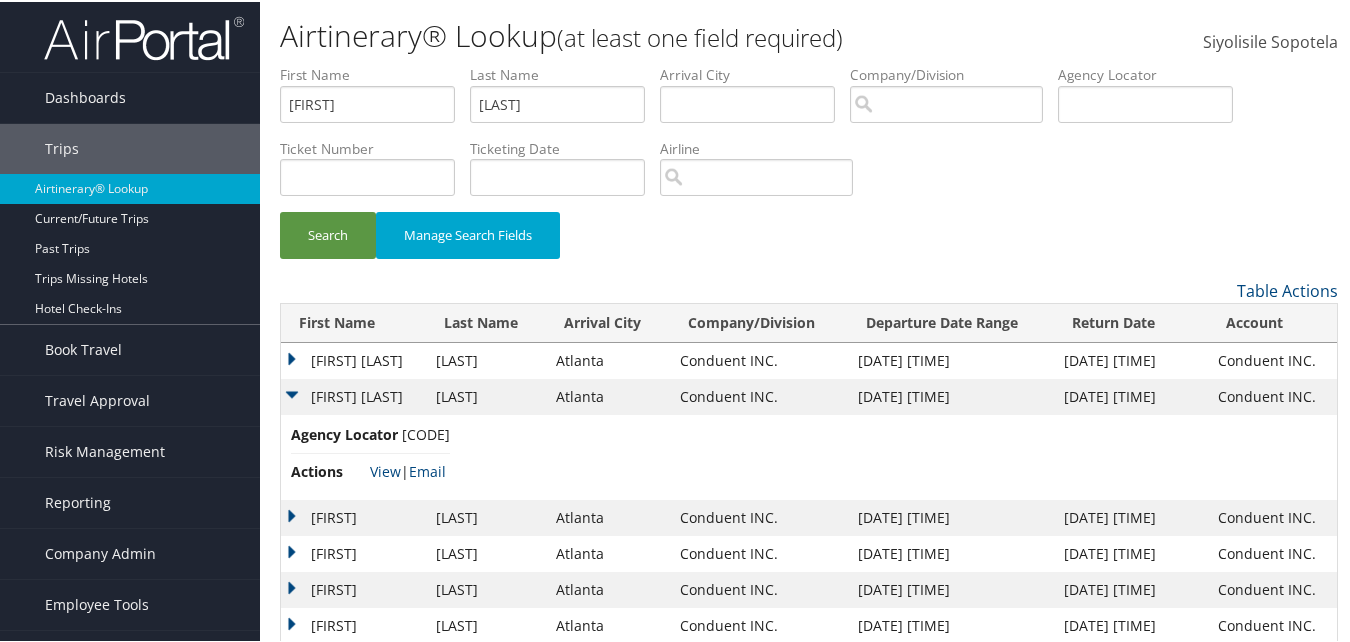 drag, startPoint x: 403, startPoint y: 431, endPoint x: 510, endPoint y: 430, distance: 107.00467 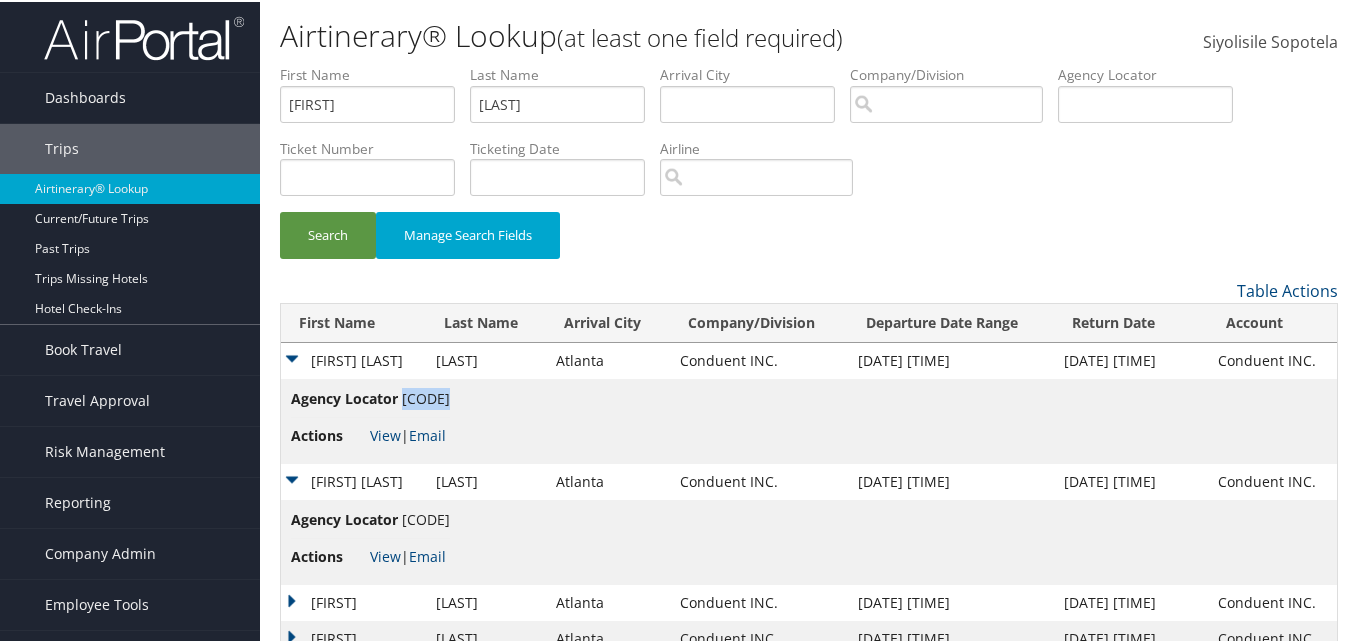 drag, startPoint x: 456, startPoint y: 392, endPoint x: 405, endPoint y: 397, distance: 51.24451 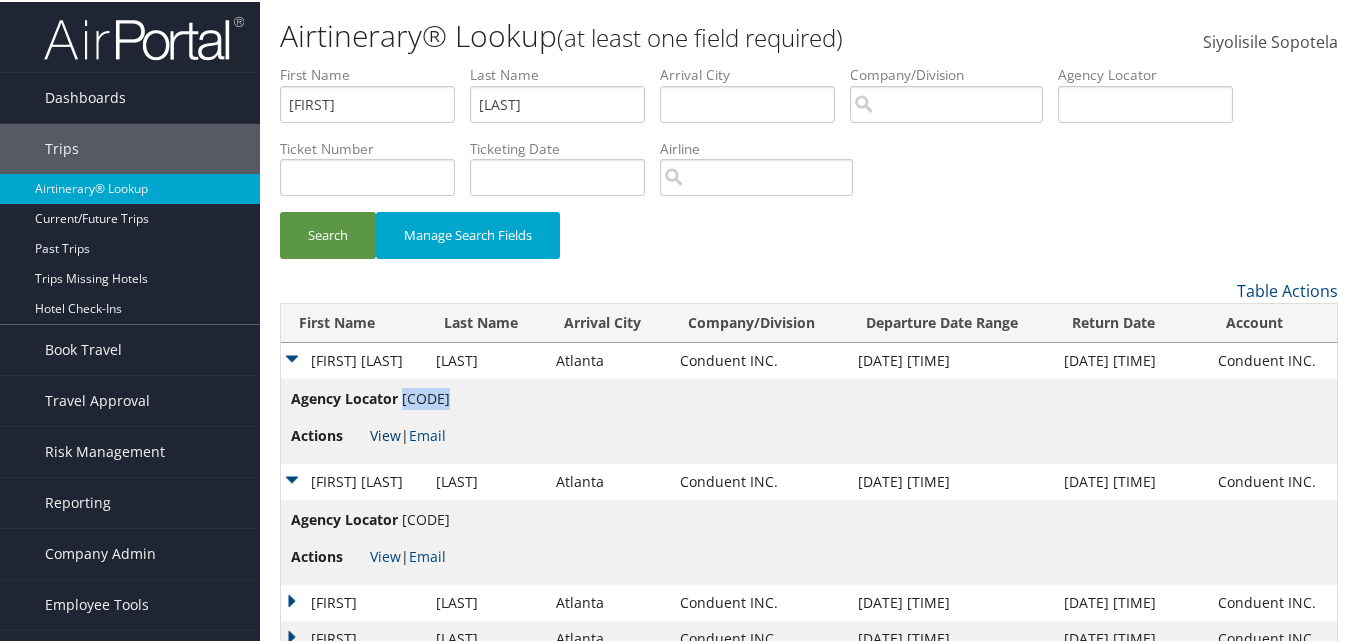 click on "View" at bounding box center (385, 433) 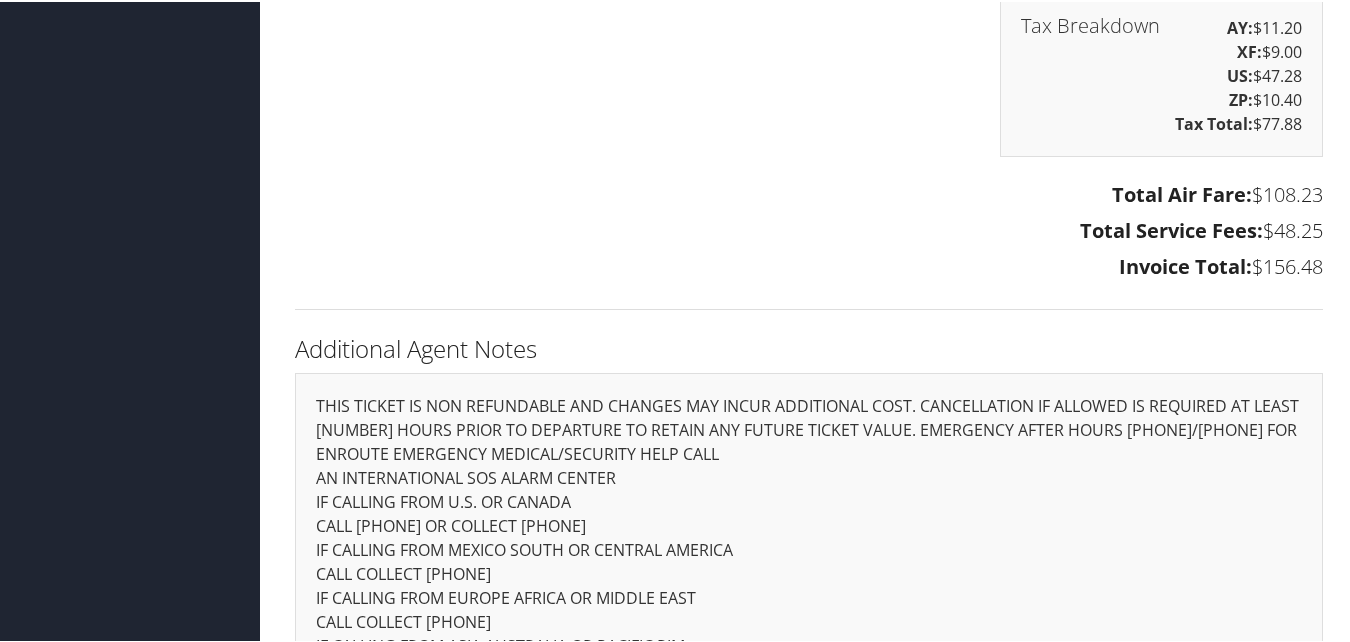 scroll, scrollTop: 2196, scrollLeft: 0, axis: vertical 